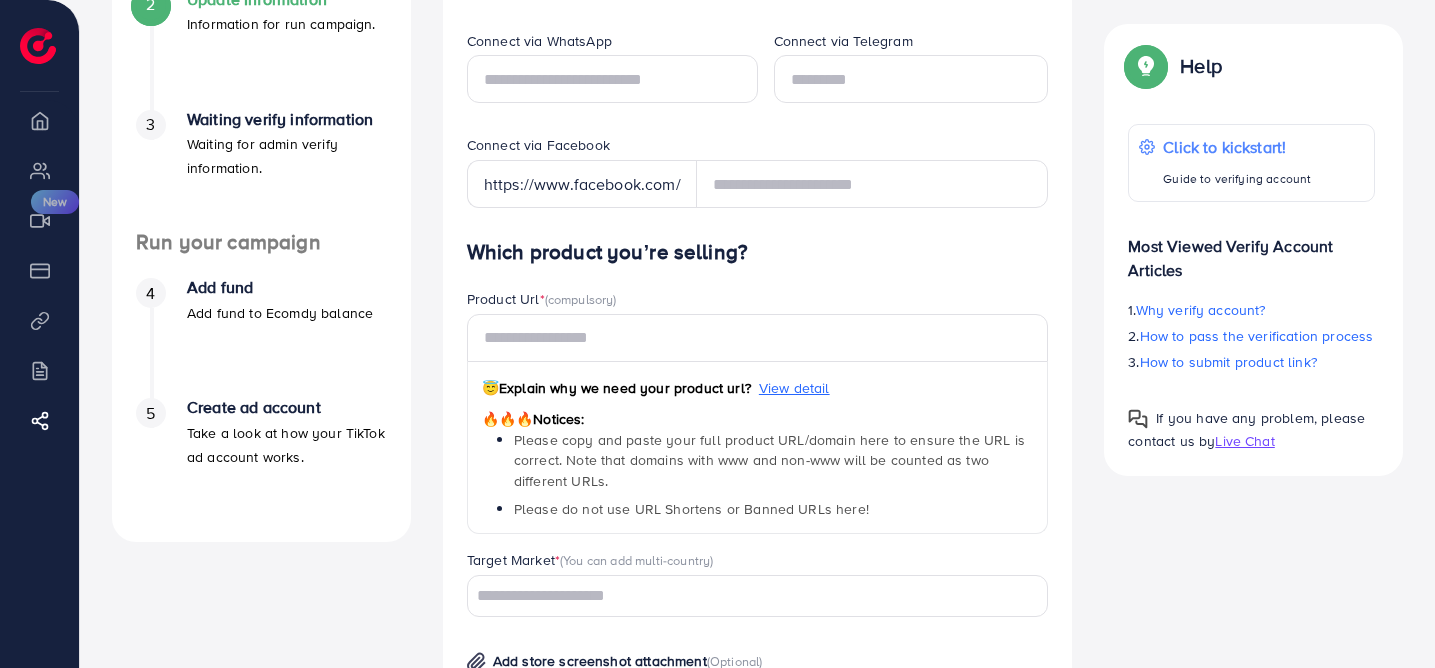 click on "Add fund" at bounding box center [280, 287] 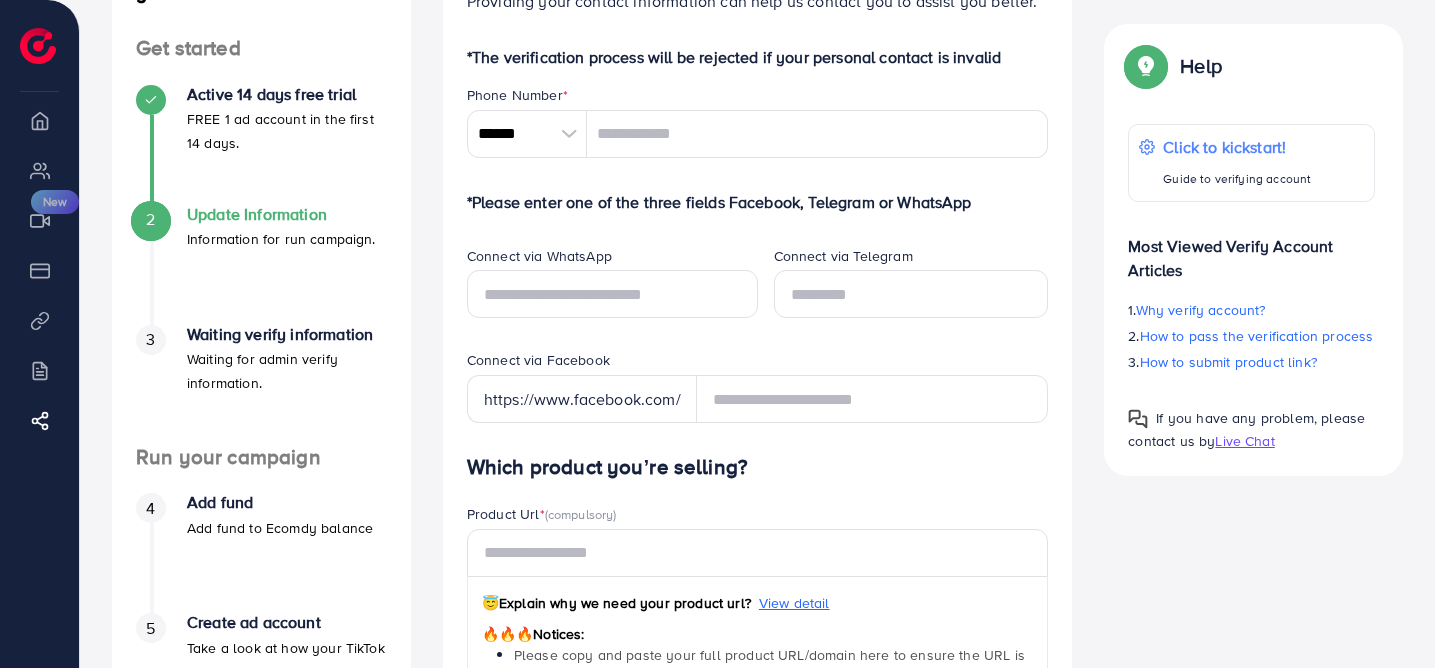 click on "Waiting for admin verify information." at bounding box center (287, 371) 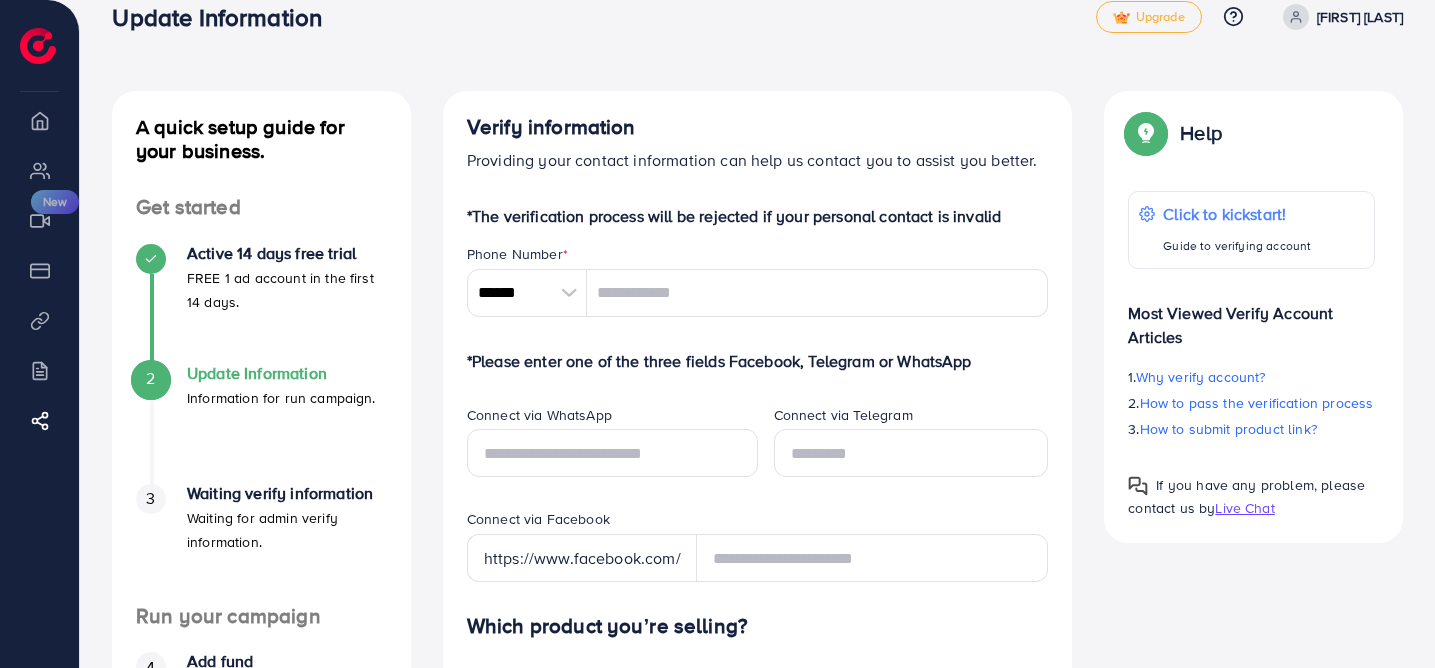 scroll, scrollTop: 32, scrollLeft: 0, axis: vertical 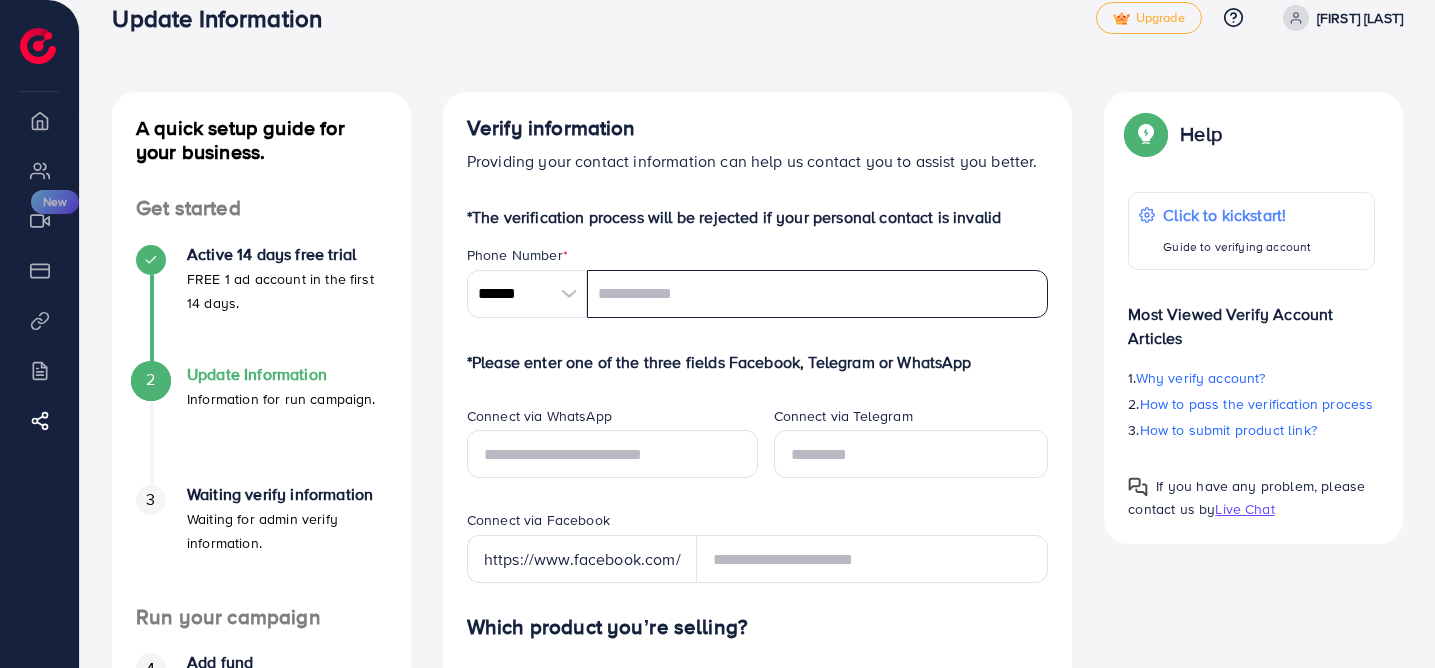 click at bounding box center [818, 294] 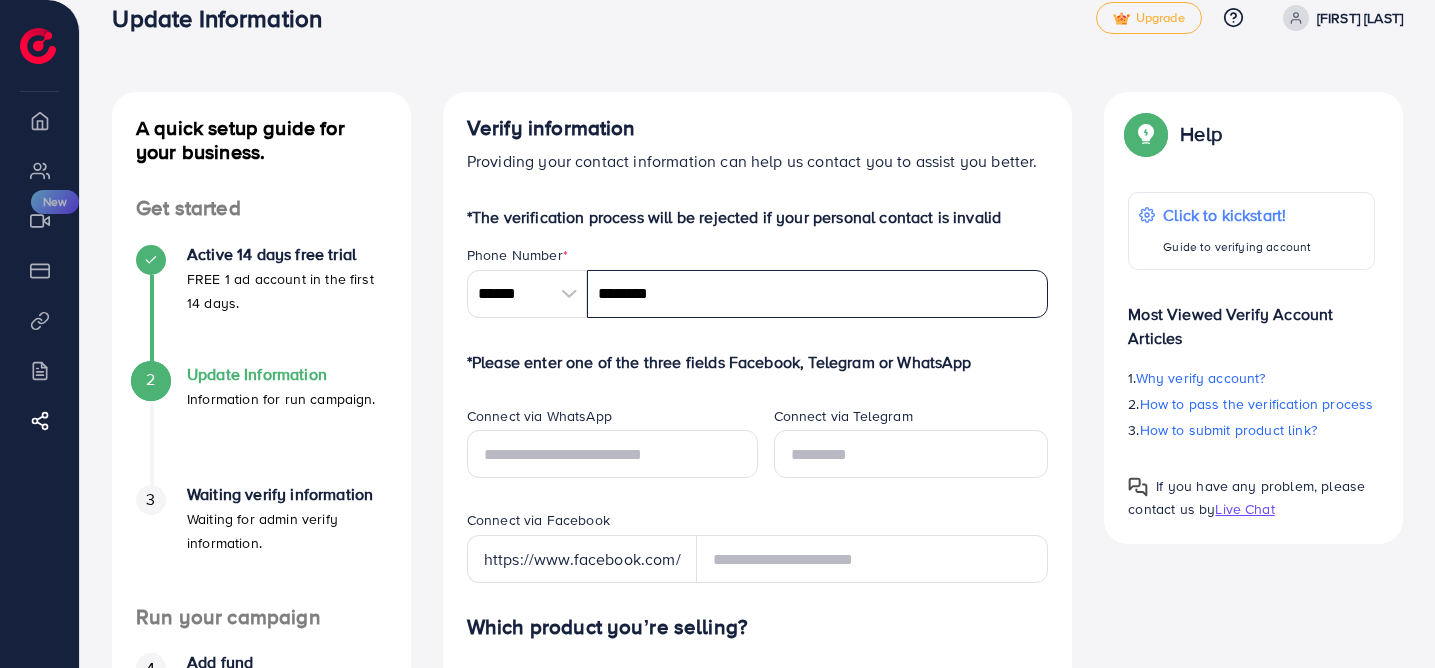 type on "*********" 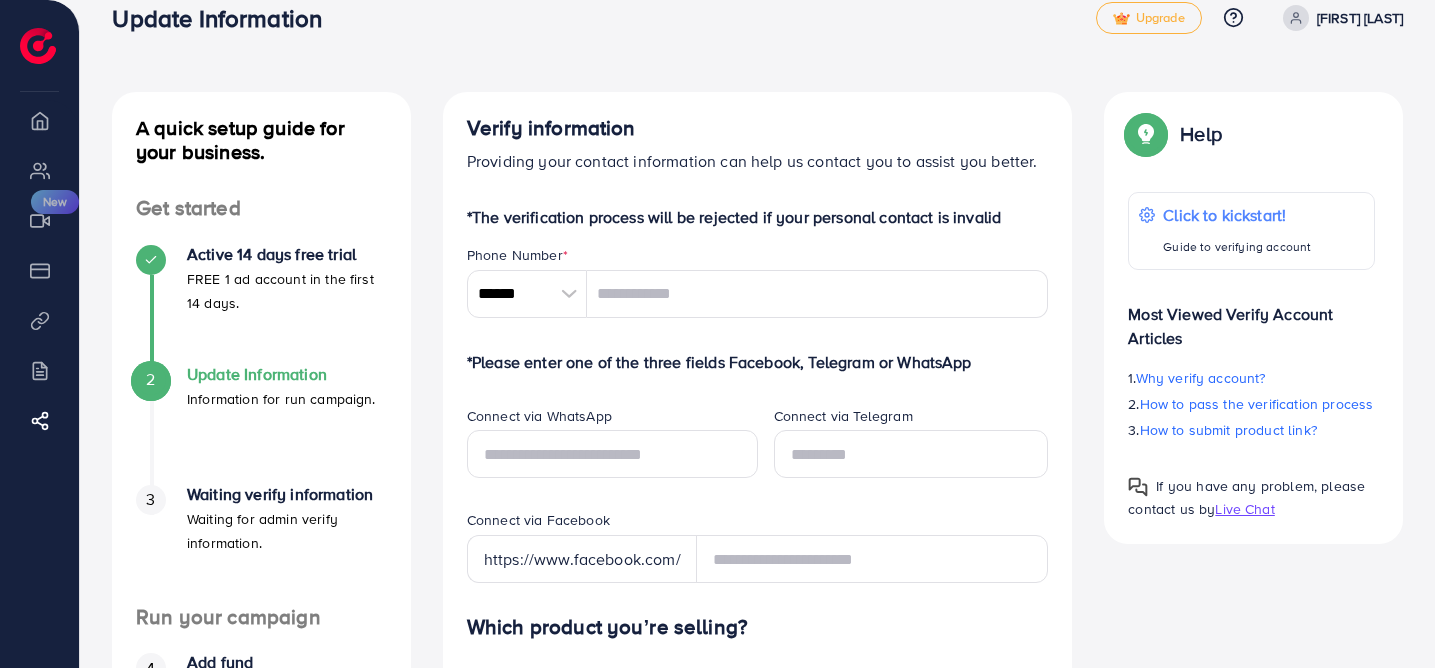 scroll, scrollTop: 0, scrollLeft: 0, axis: both 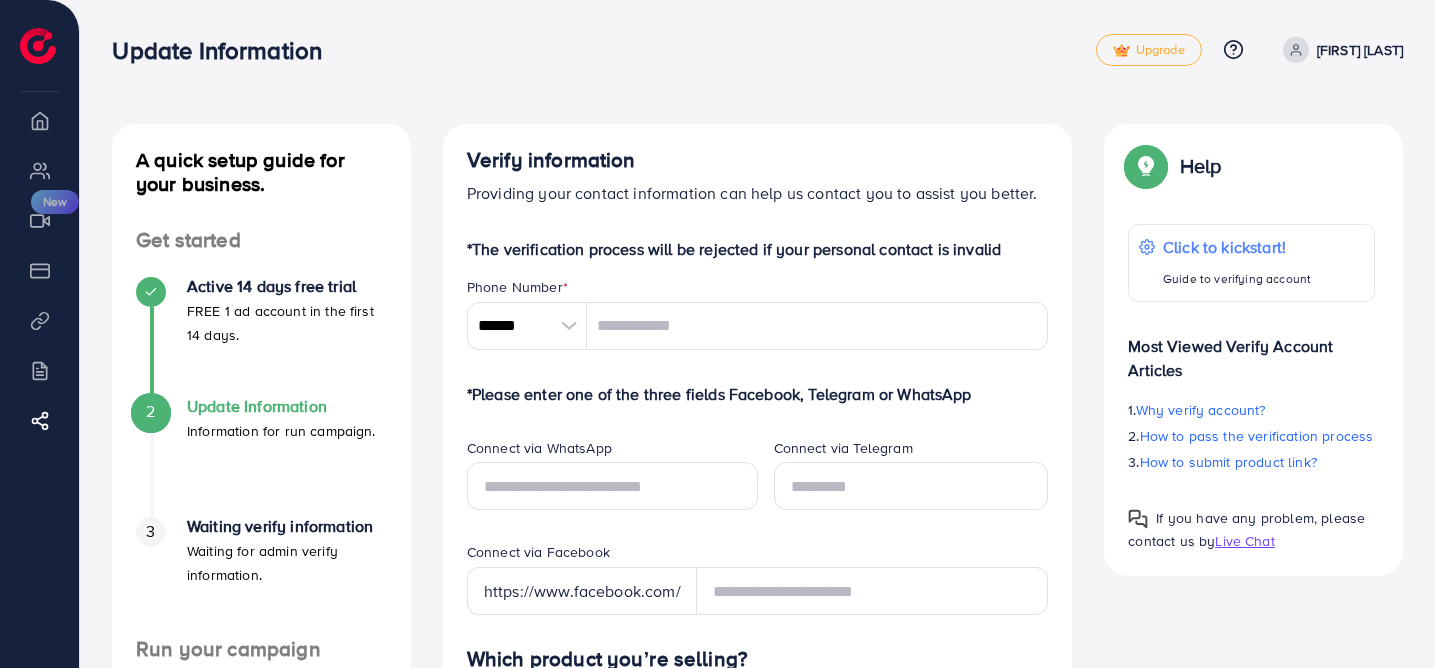 click on "Update Information   Upgrade  Help Center Contact Support Plans and Pricing Term and policy About Us  [FIRST] [LAST]  Log out" at bounding box center (757, 50) 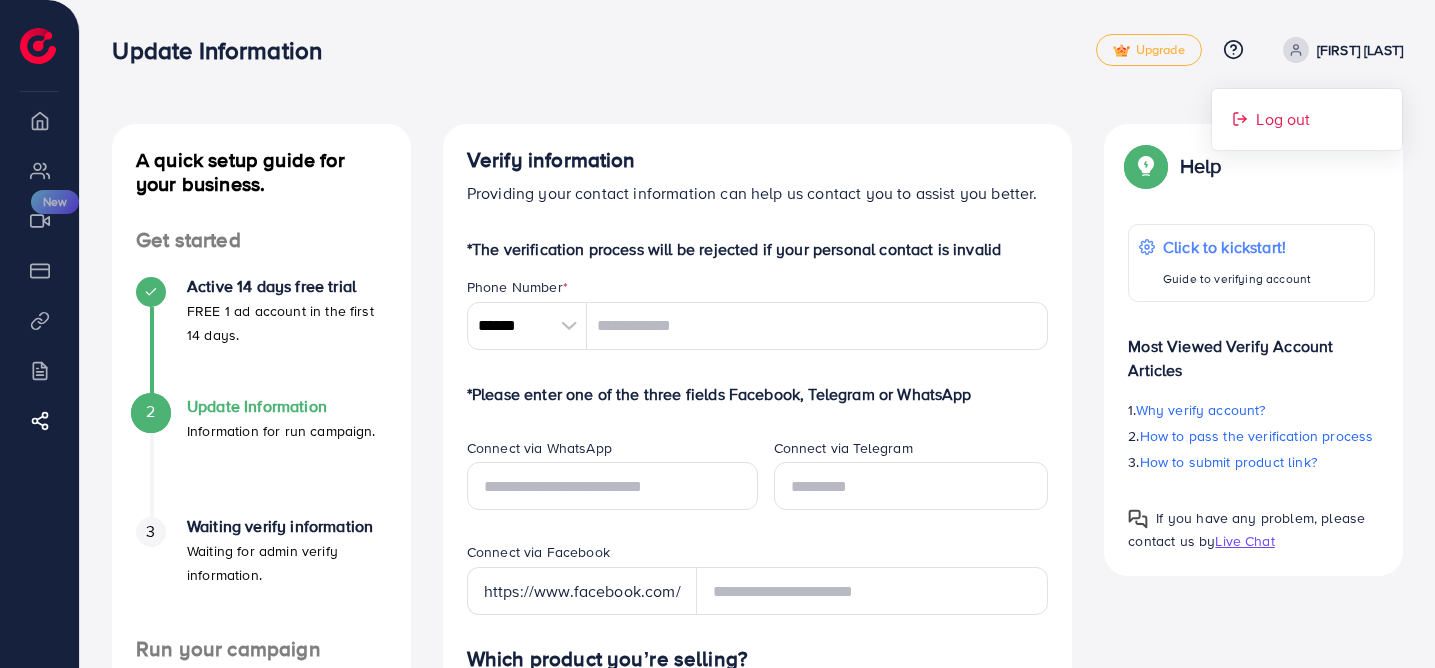 click on "Log out" at bounding box center [1307, 119] 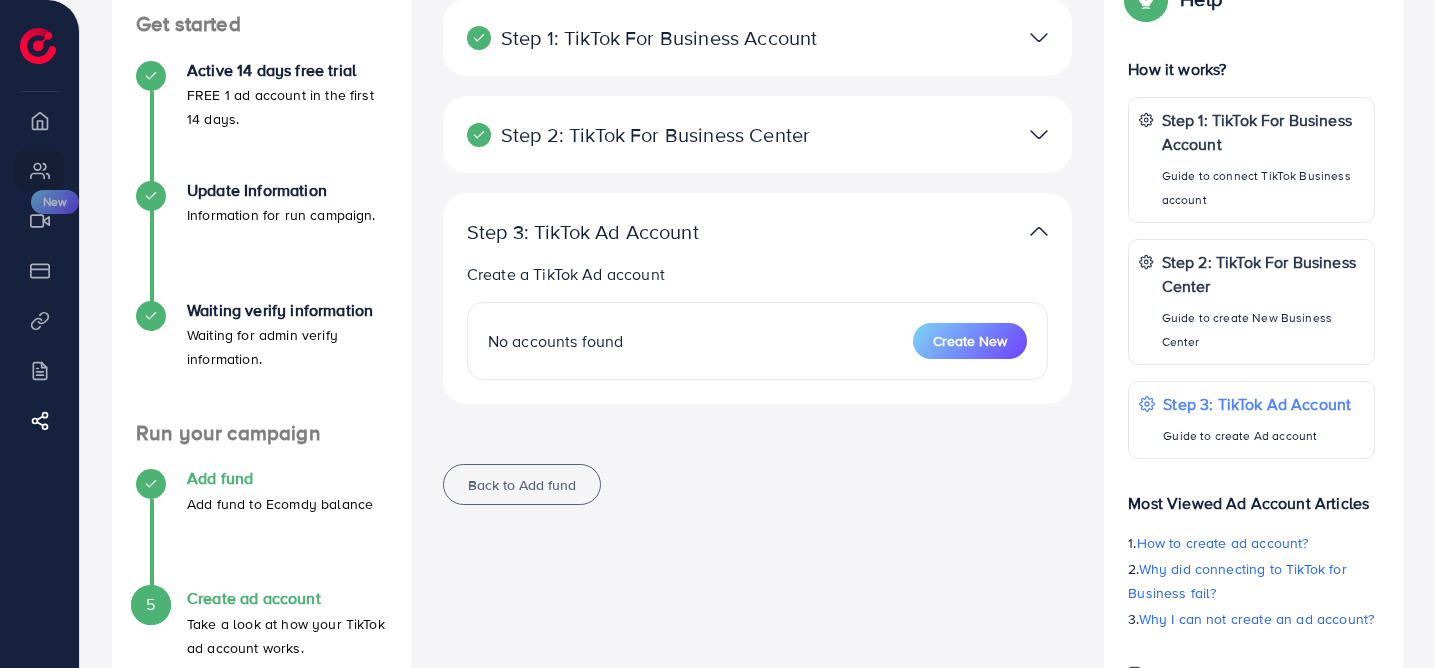 scroll, scrollTop: 313, scrollLeft: 0, axis: vertical 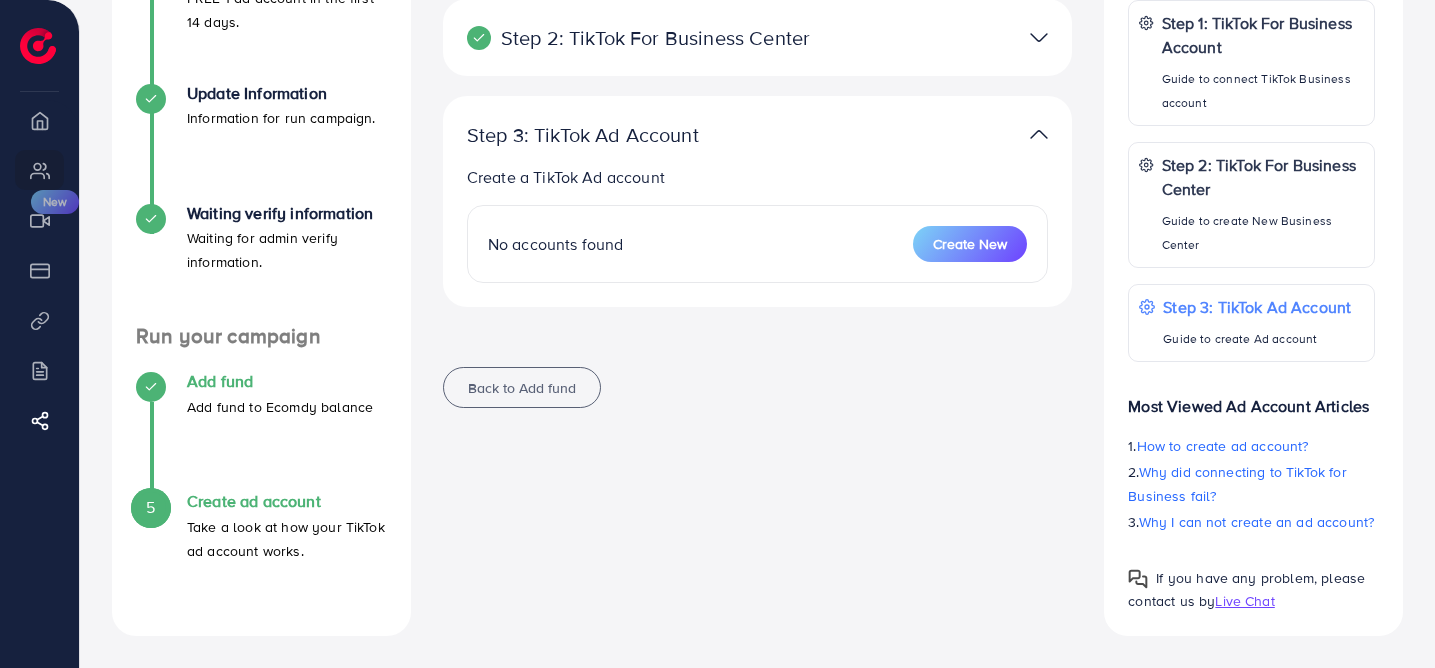 click on "Add fund" at bounding box center [280, 381] 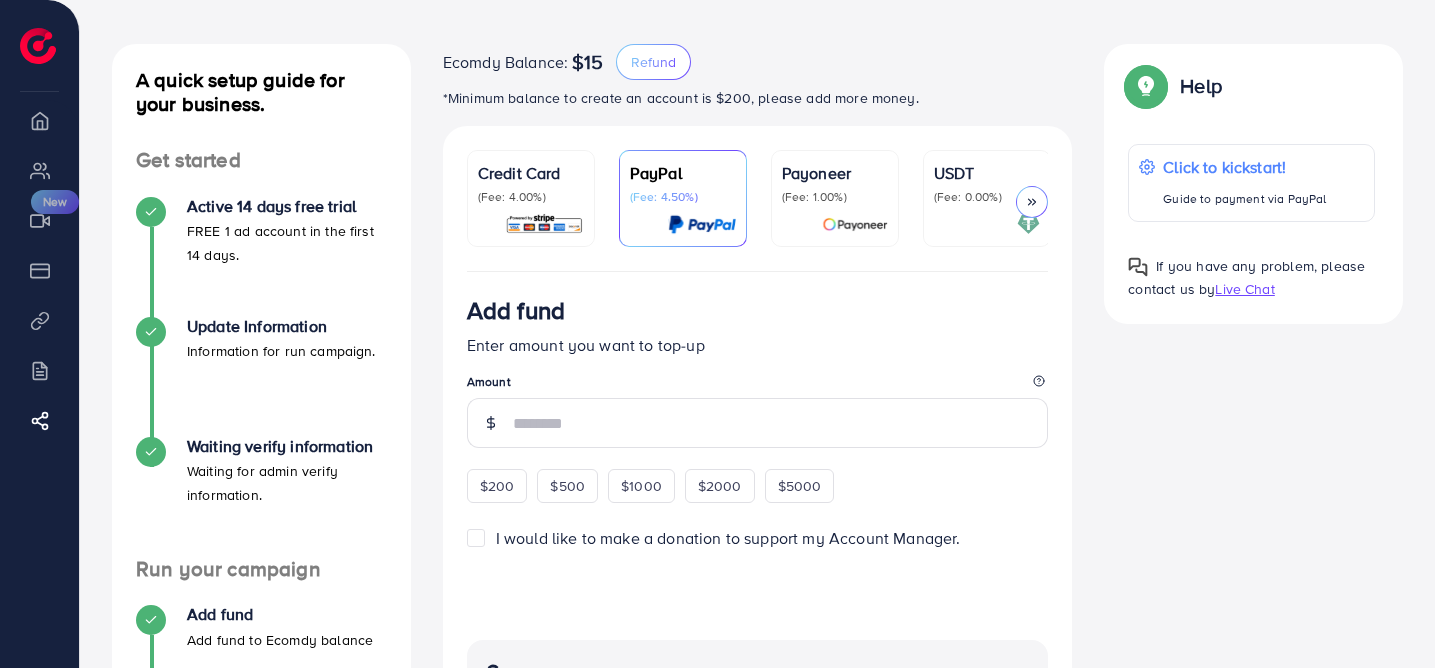 scroll, scrollTop: 92, scrollLeft: 0, axis: vertical 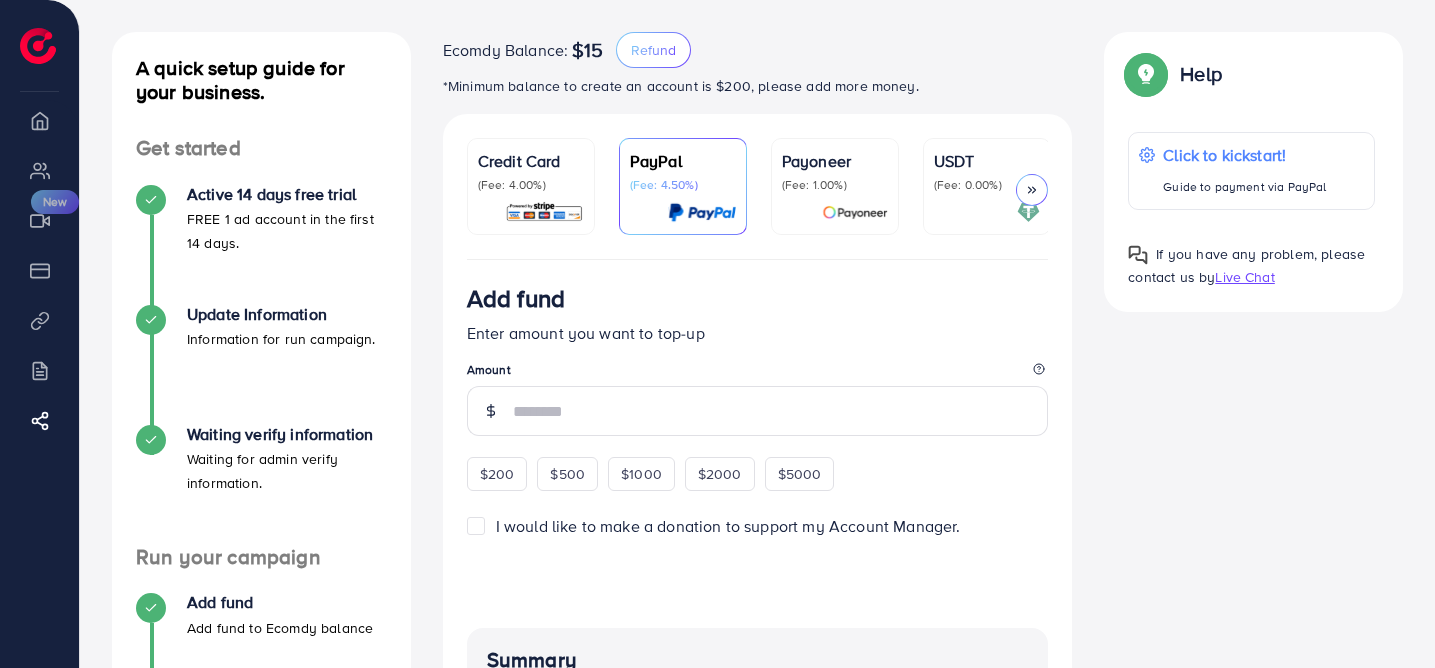 click on "(Fee: 1.00%)" at bounding box center (835, 185) 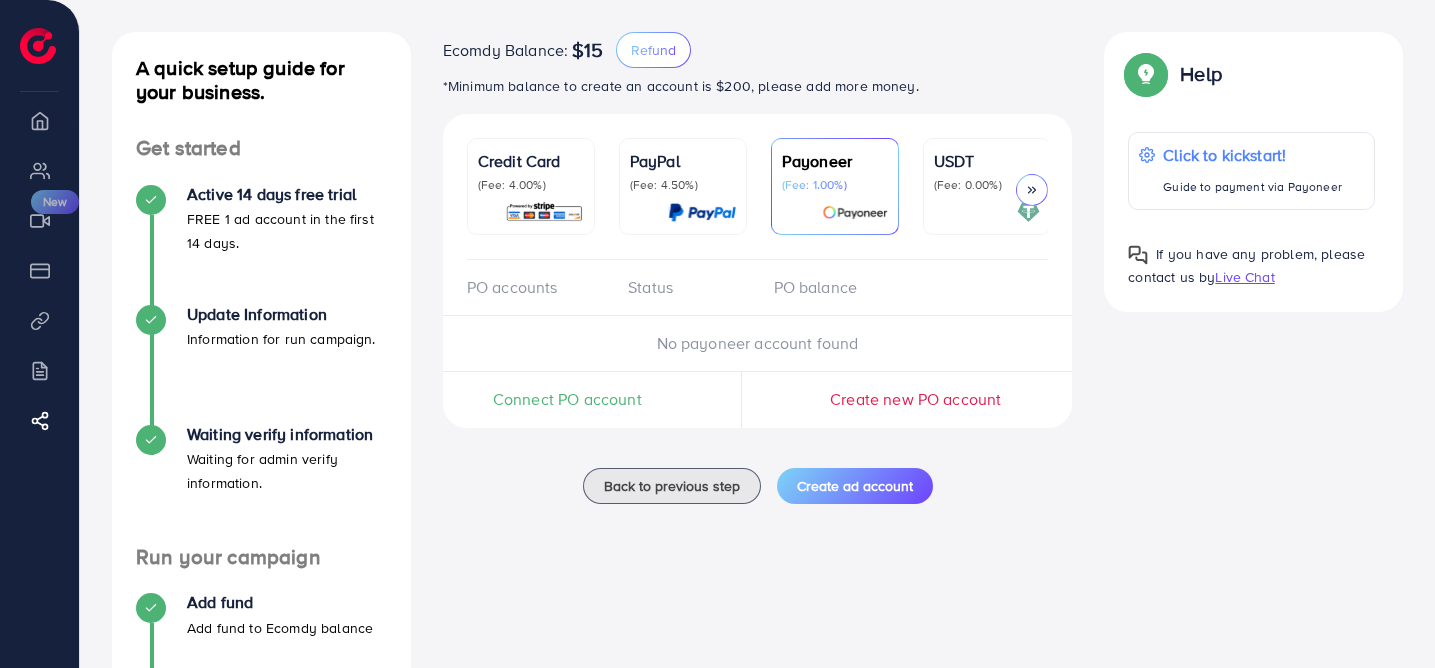 click on "USDT   (Fee: 0.00%)" at bounding box center (987, 186) 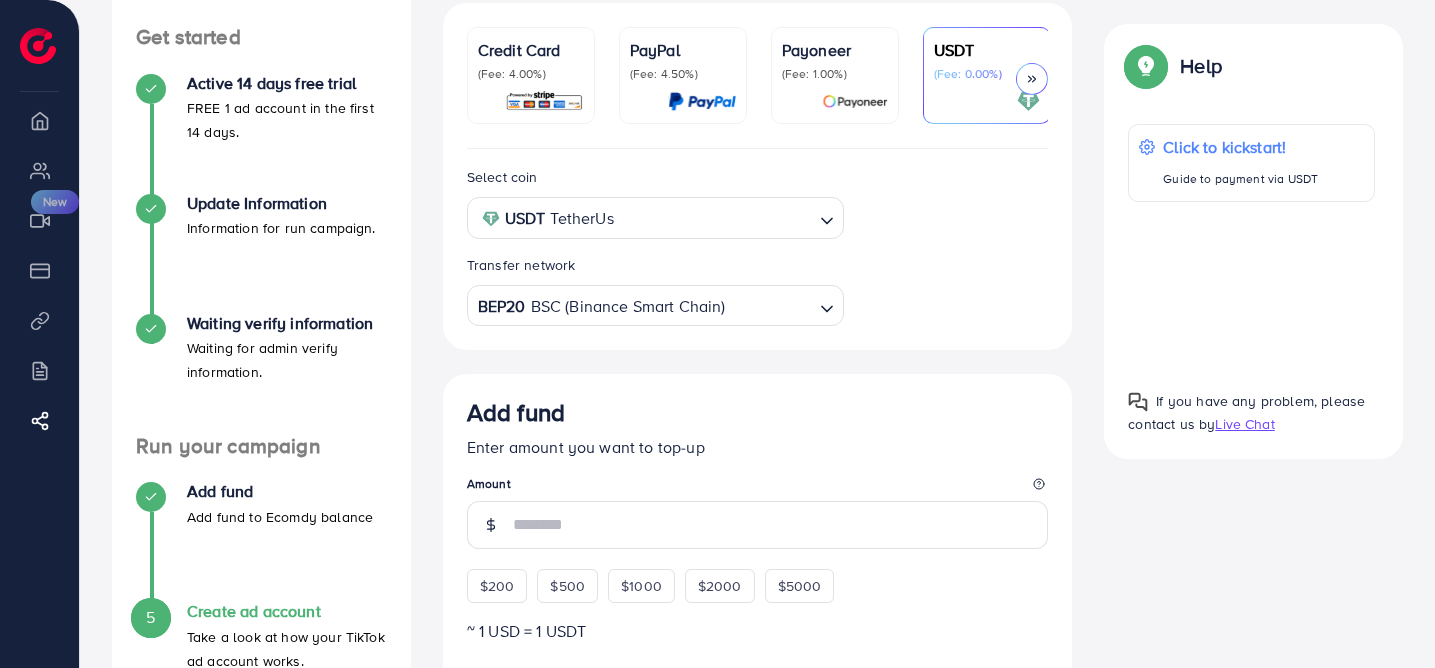 scroll, scrollTop: 207, scrollLeft: 0, axis: vertical 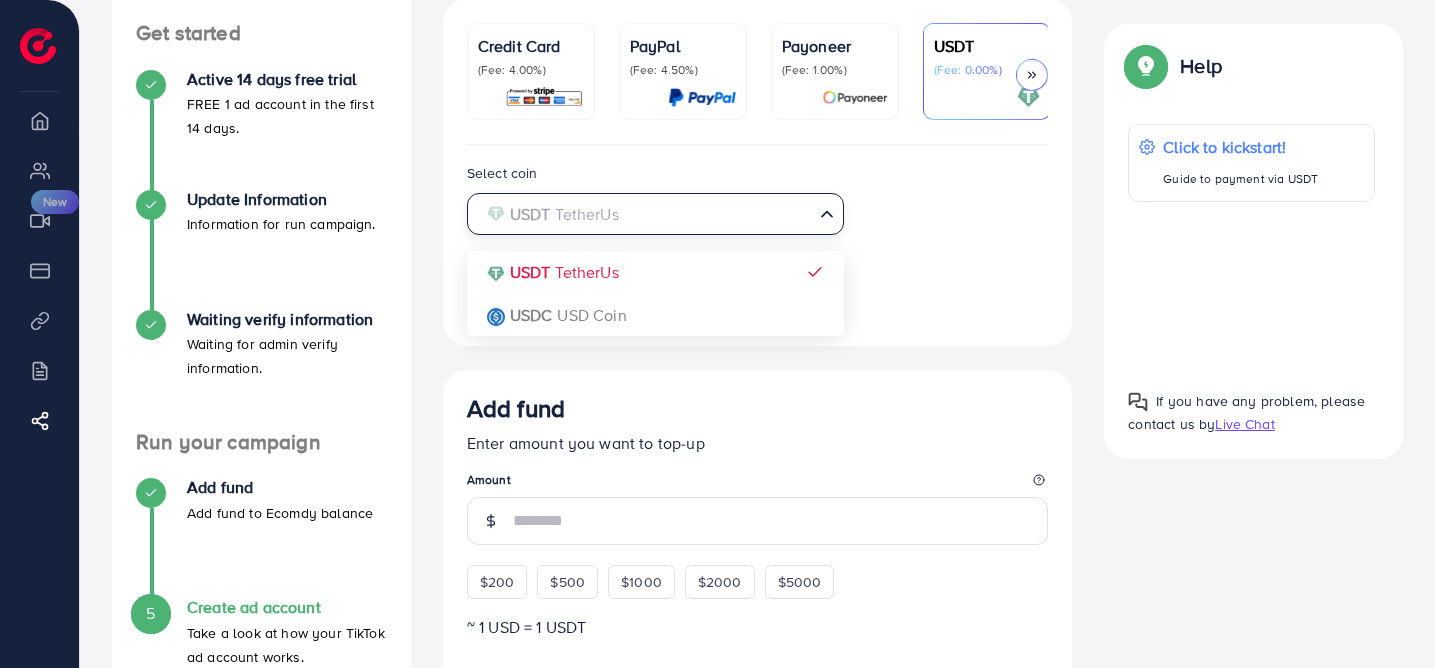 click at bounding box center (644, 214) 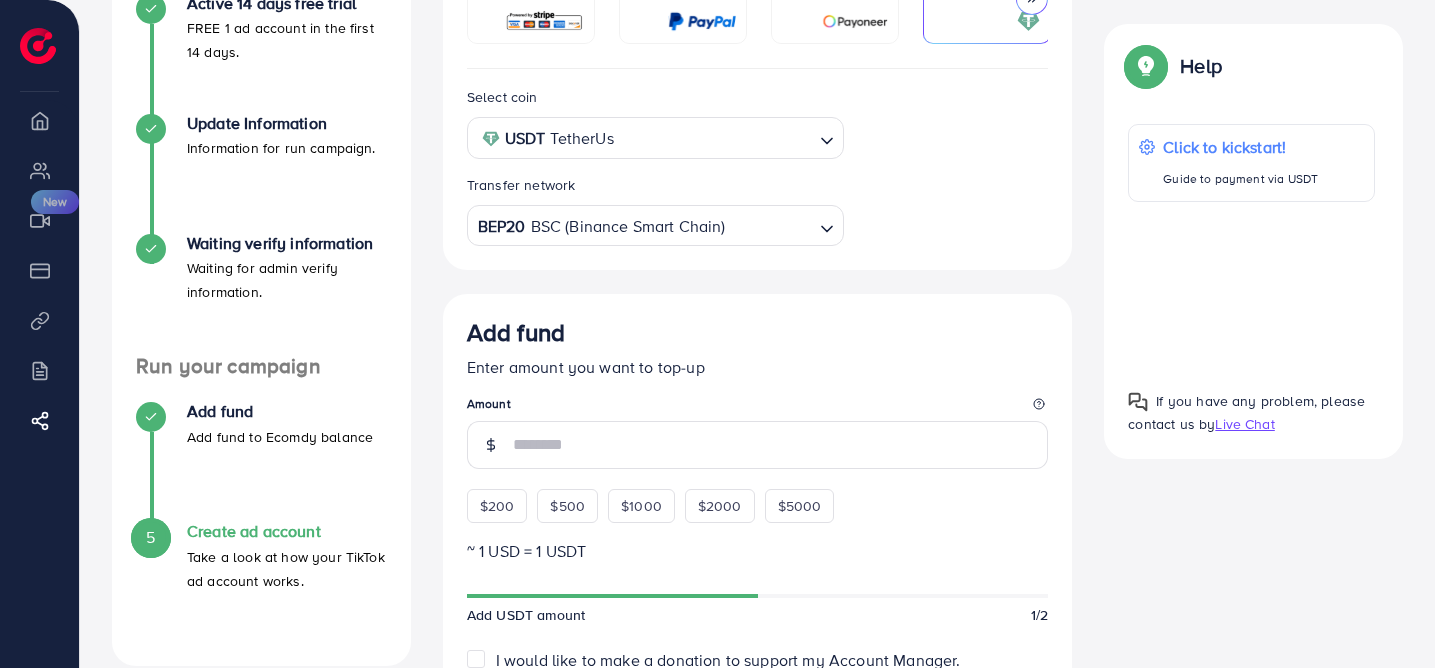 click on "BEP20 BSC (Binance Smart Chain)" at bounding box center [644, 224] 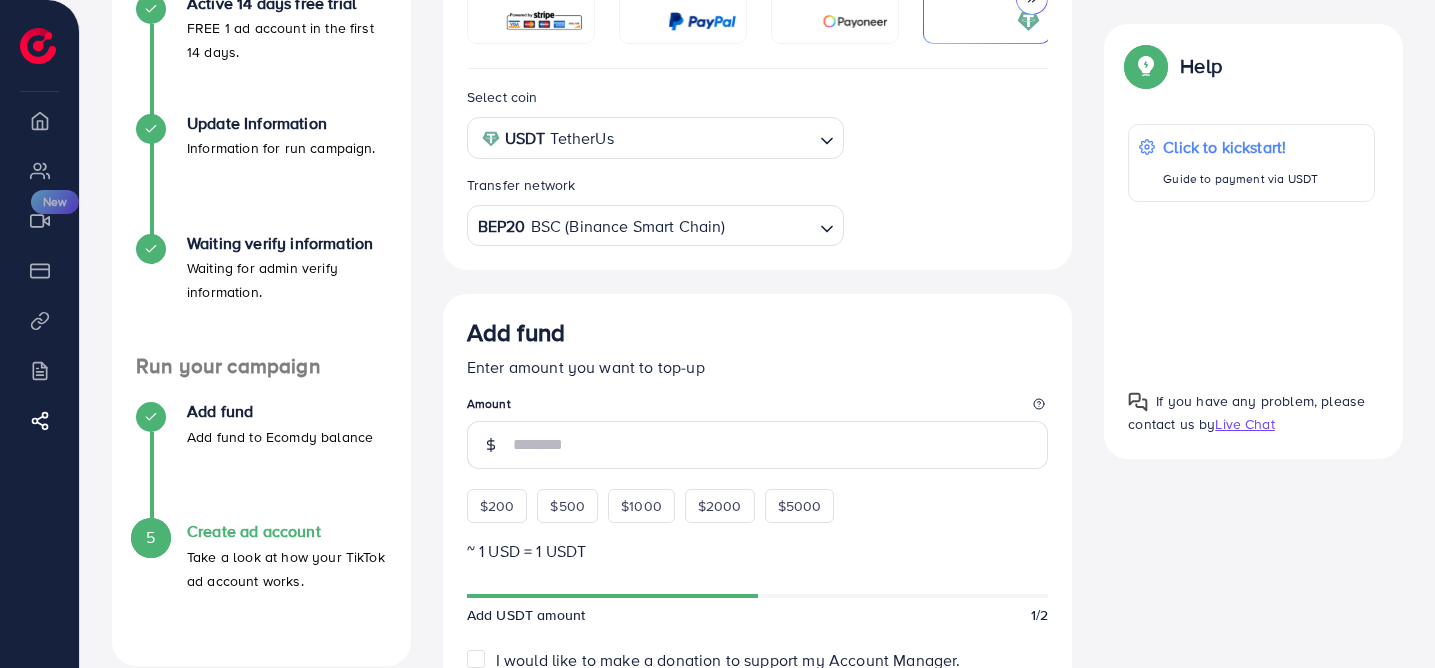 click on "Select coin   USDT TetherUs           Loading...     Transfer network   BEP20 BSC (Binance Smart Chain)           Loading...     BEP20 BSC (Binance Smart Chain) ERC20 Ethereum (ETH) MATIC (Polygon) SOL (Solana) TRC20 TRX (Tron)" at bounding box center [758, 165] 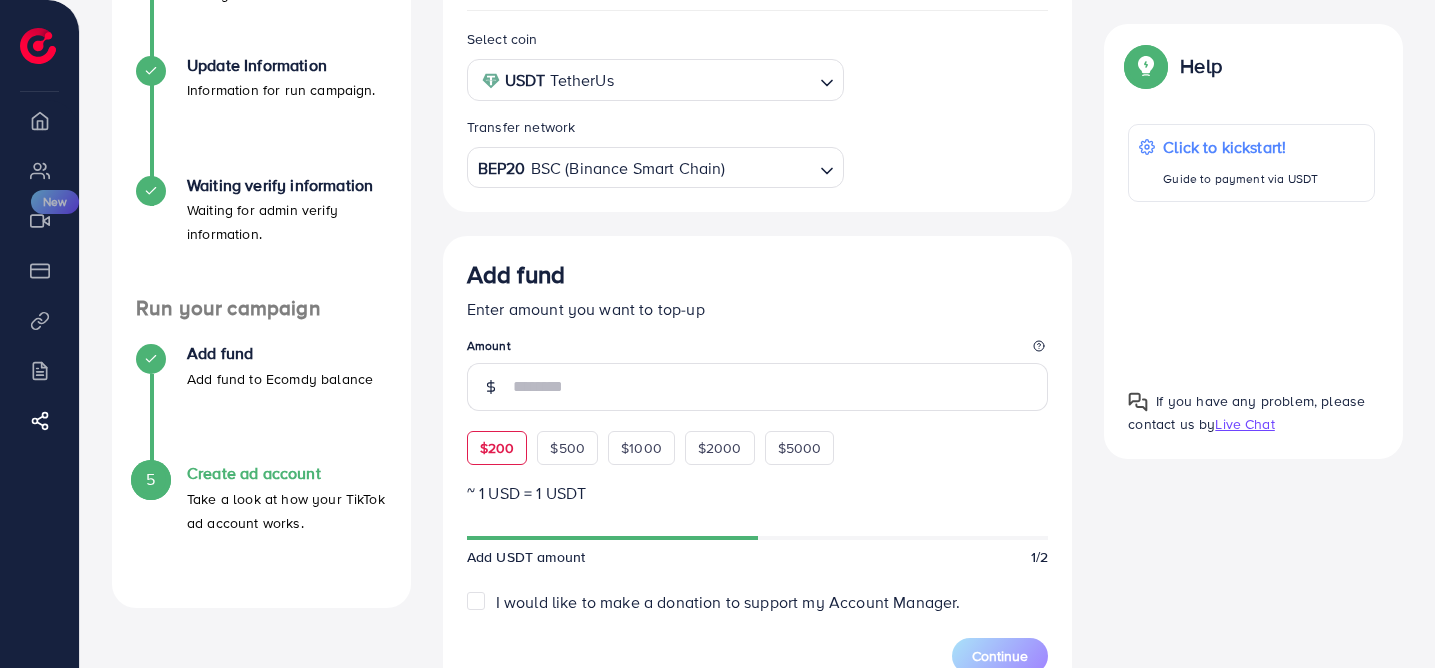 click on "$200" at bounding box center [497, 448] 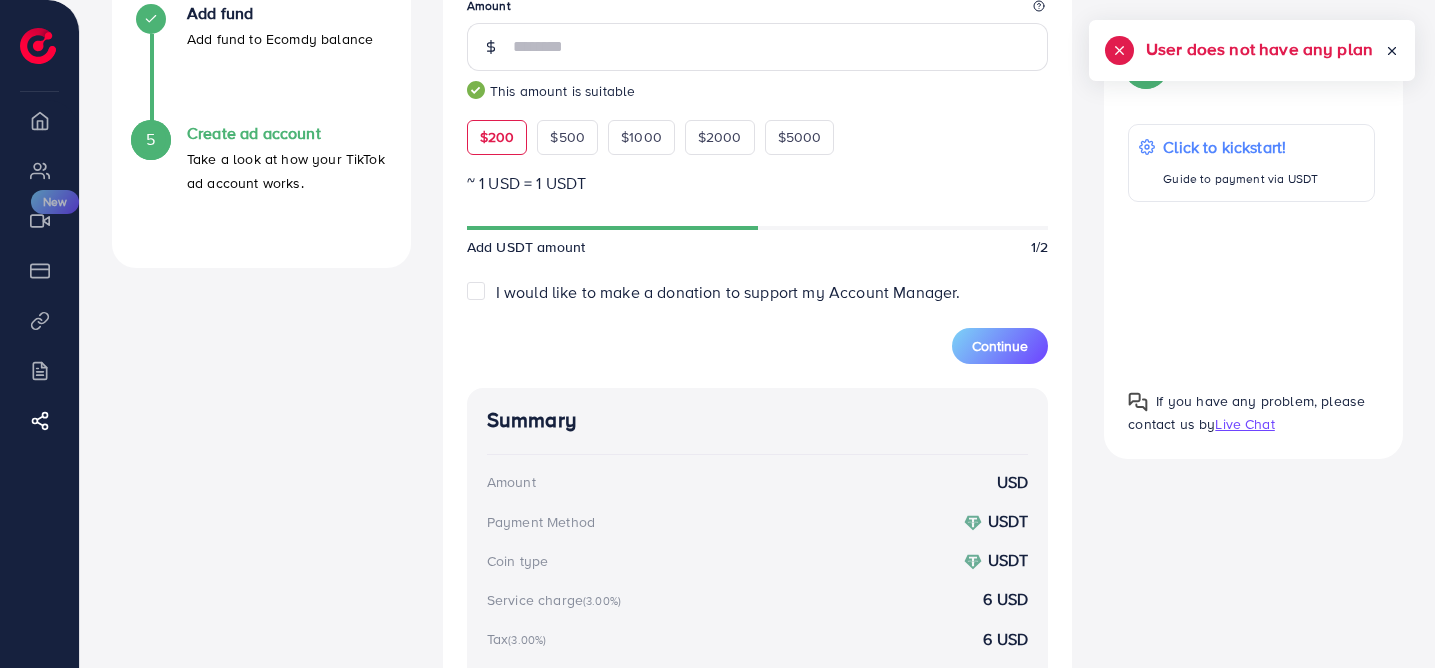 scroll, scrollTop: 685, scrollLeft: 0, axis: vertical 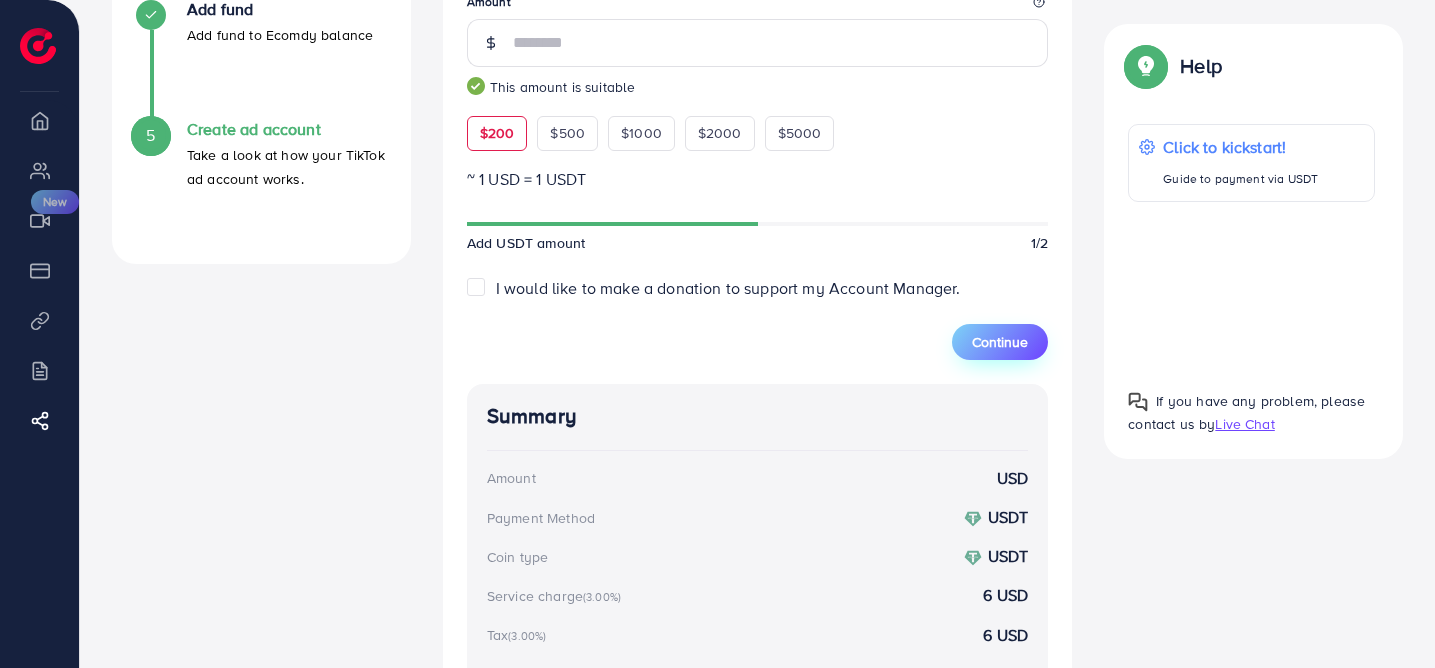 click on "Continue" at bounding box center [1000, 342] 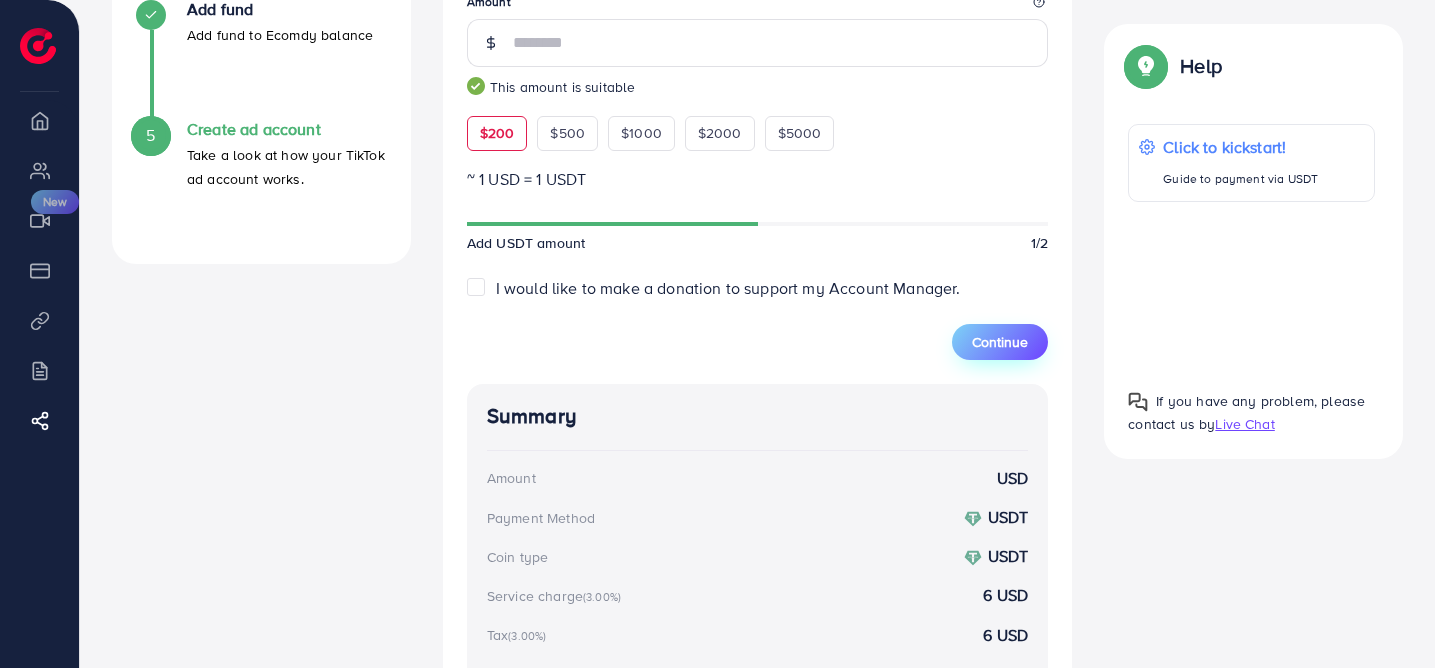 scroll, scrollTop: 0, scrollLeft: 0, axis: both 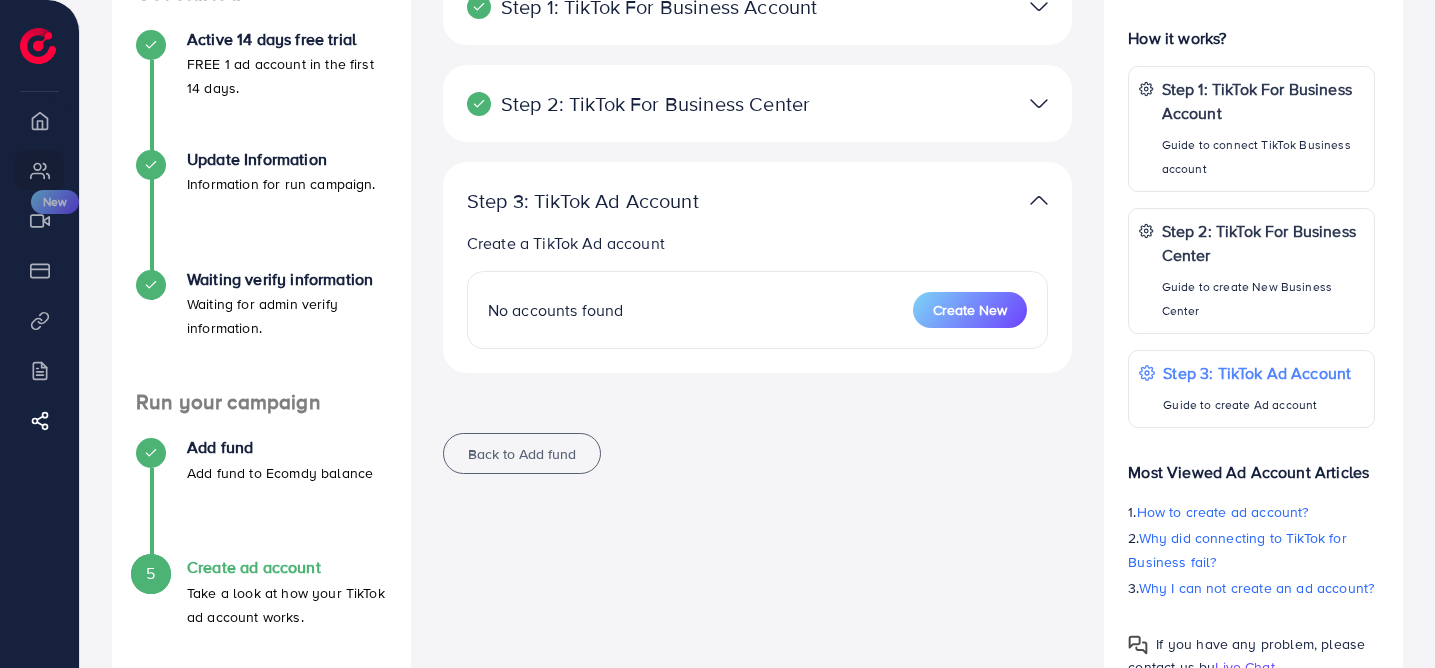 click on "Add fund" at bounding box center [280, 447] 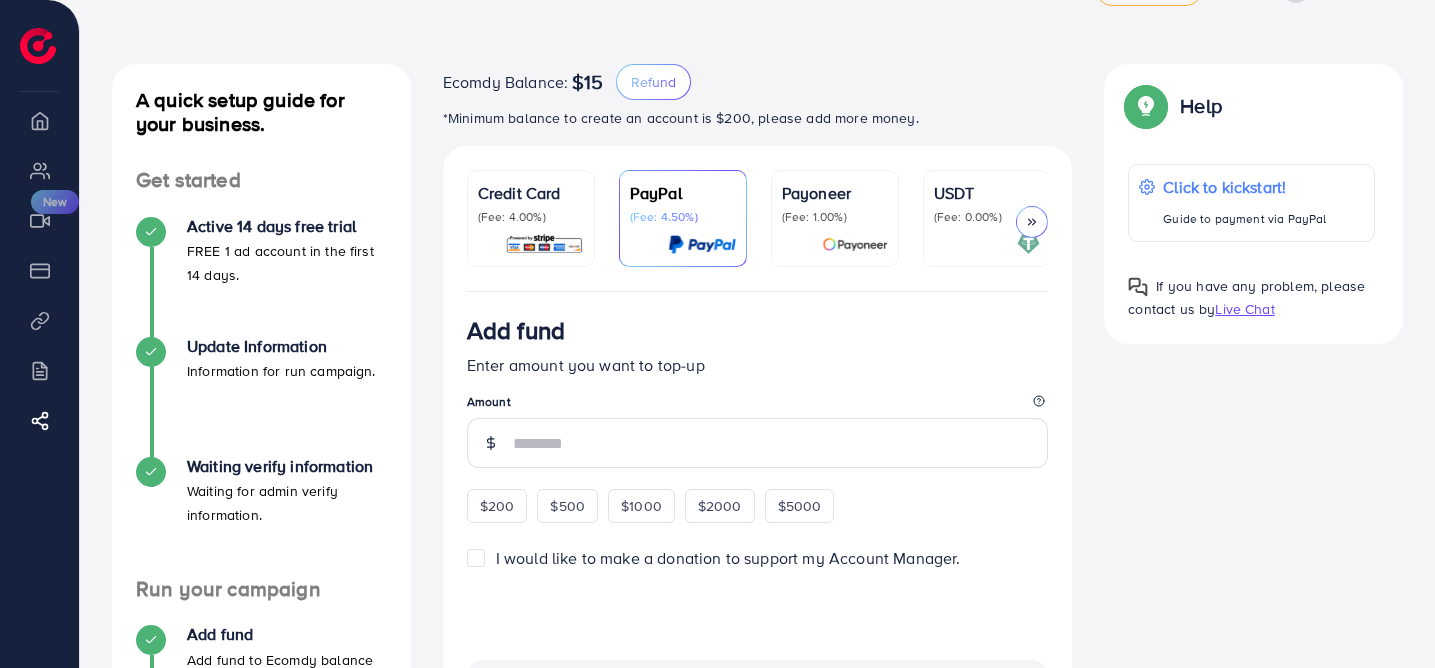 scroll, scrollTop: 72, scrollLeft: 0, axis: vertical 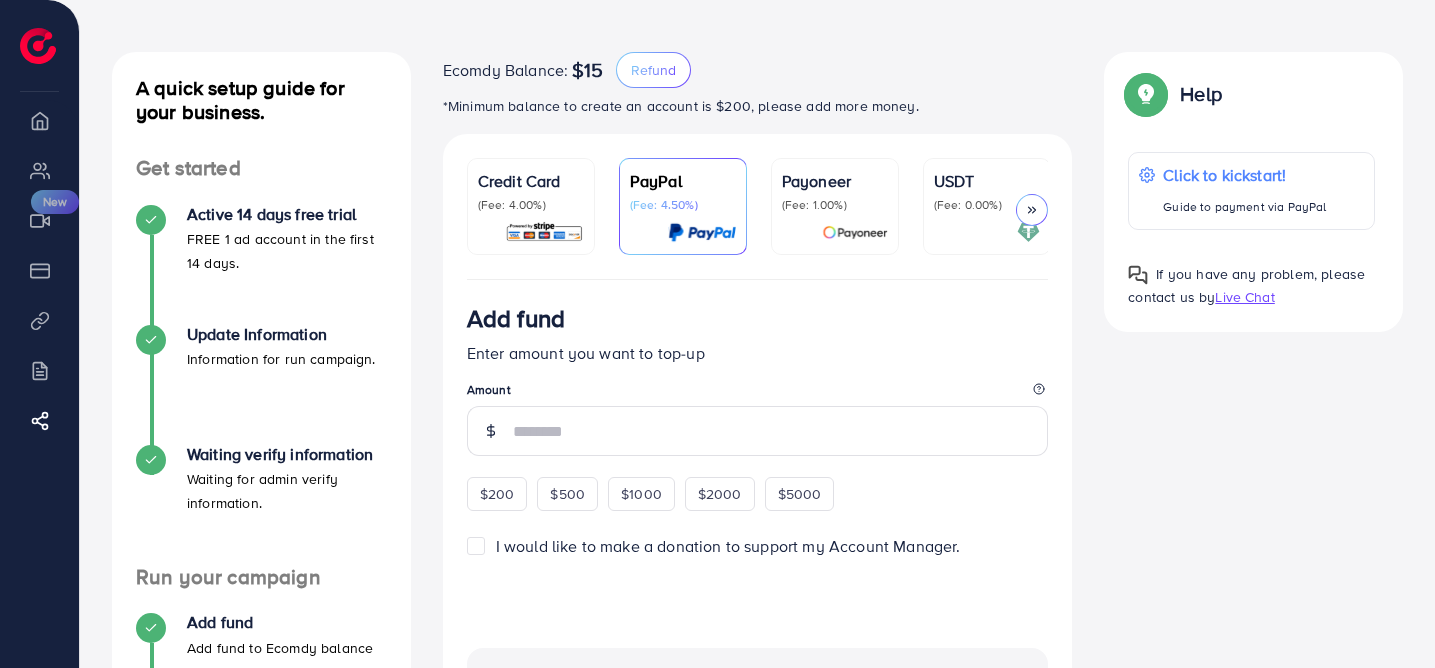 click on "(Fee: 1.00%)" at bounding box center (835, 205) 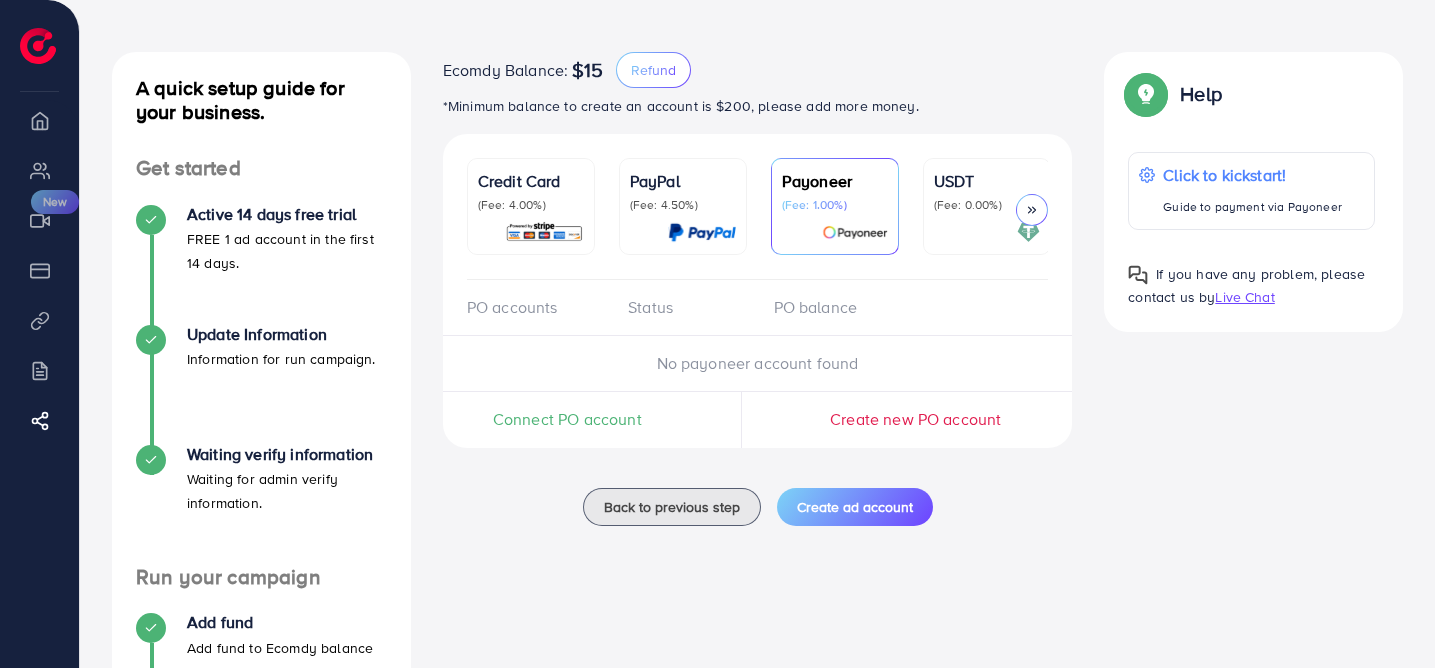 click on "Credit Card   (Fee: 4.00%)" at bounding box center (531, 206) 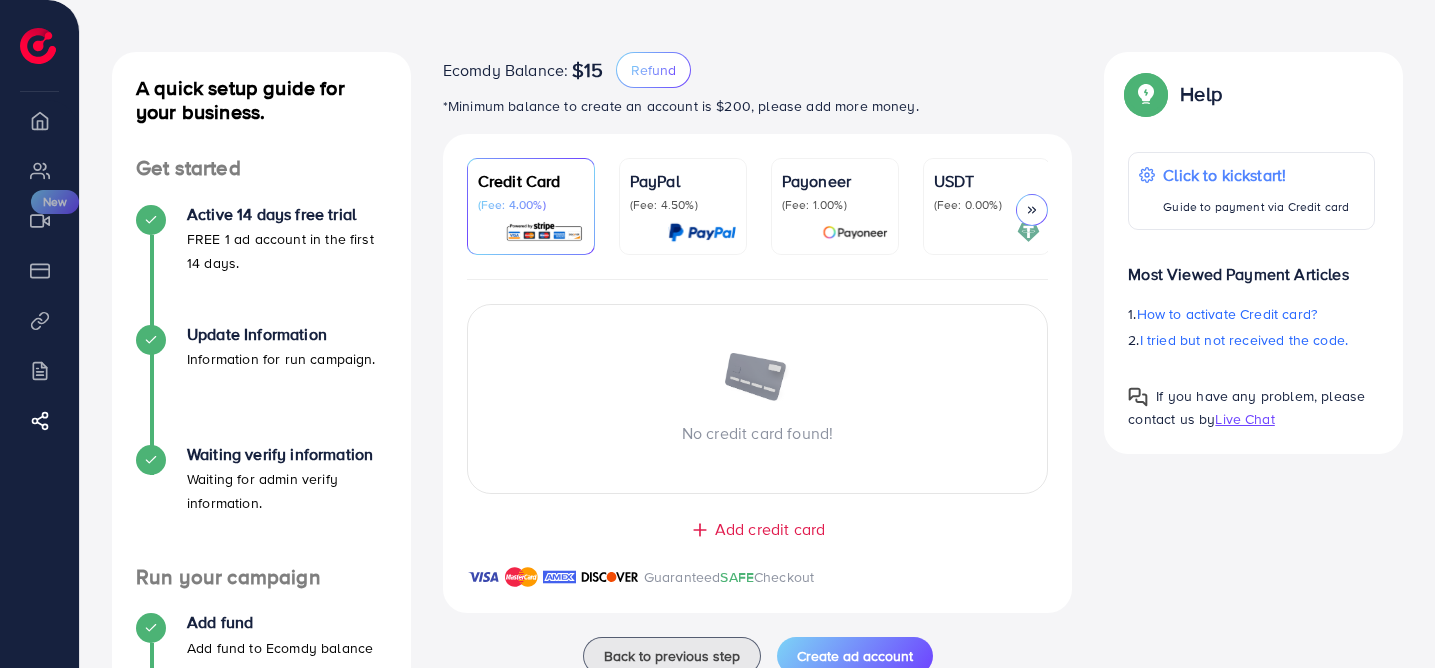 click on "(Fee: 0.00%)" at bounding box center (987, 205) 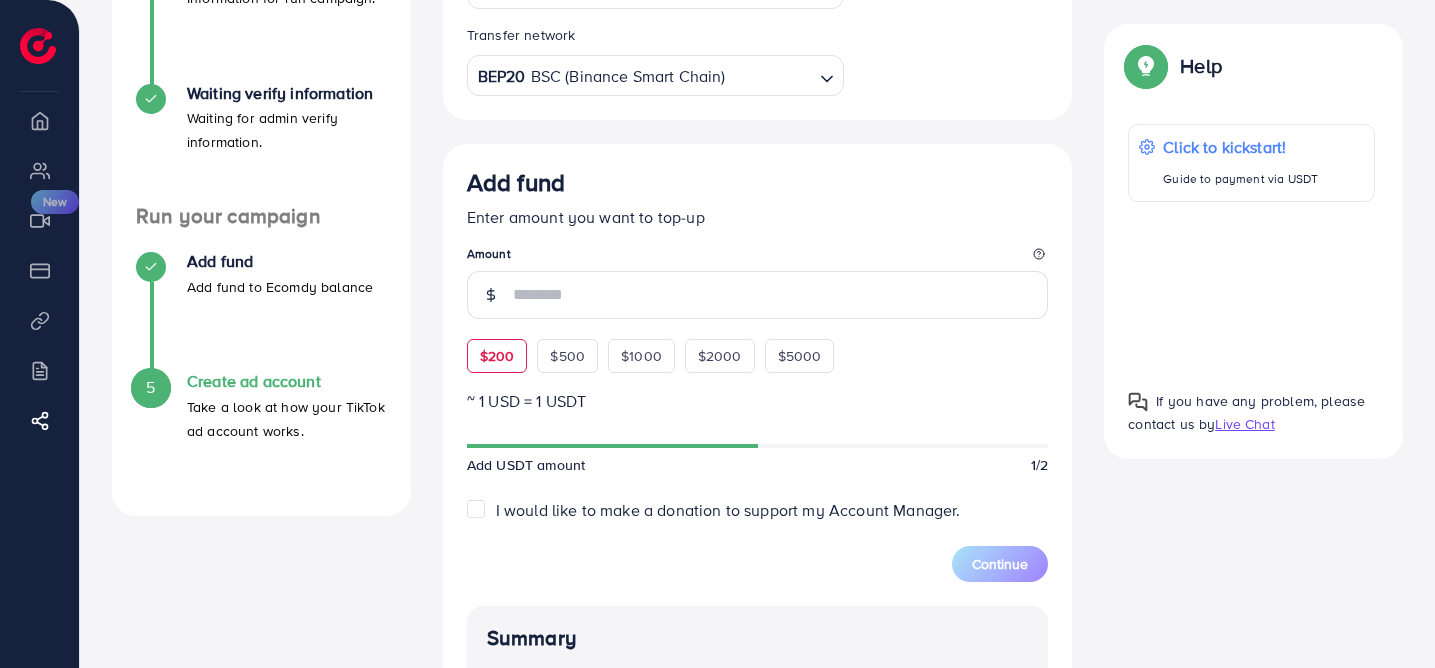 click on "$200" at bounding box center (497, 356) 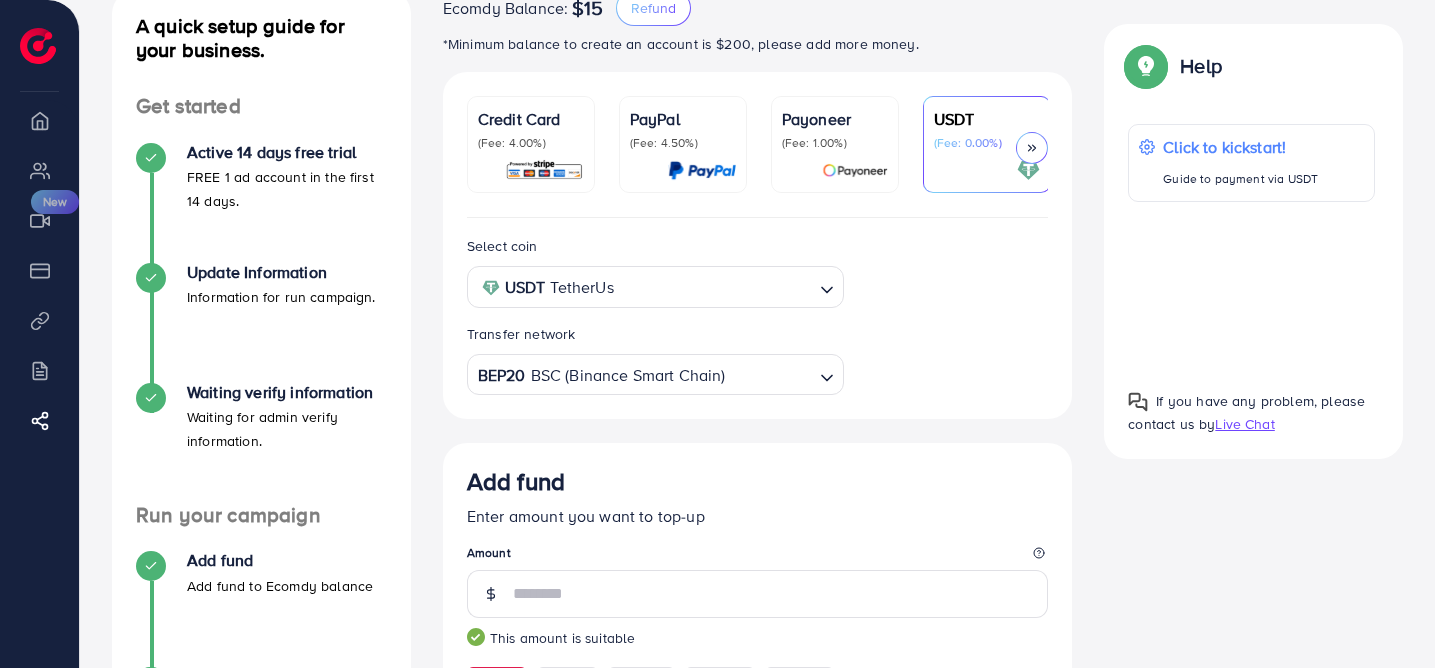scroll, scrollTop: 138, scrollLeft: 0, axis: vertical 